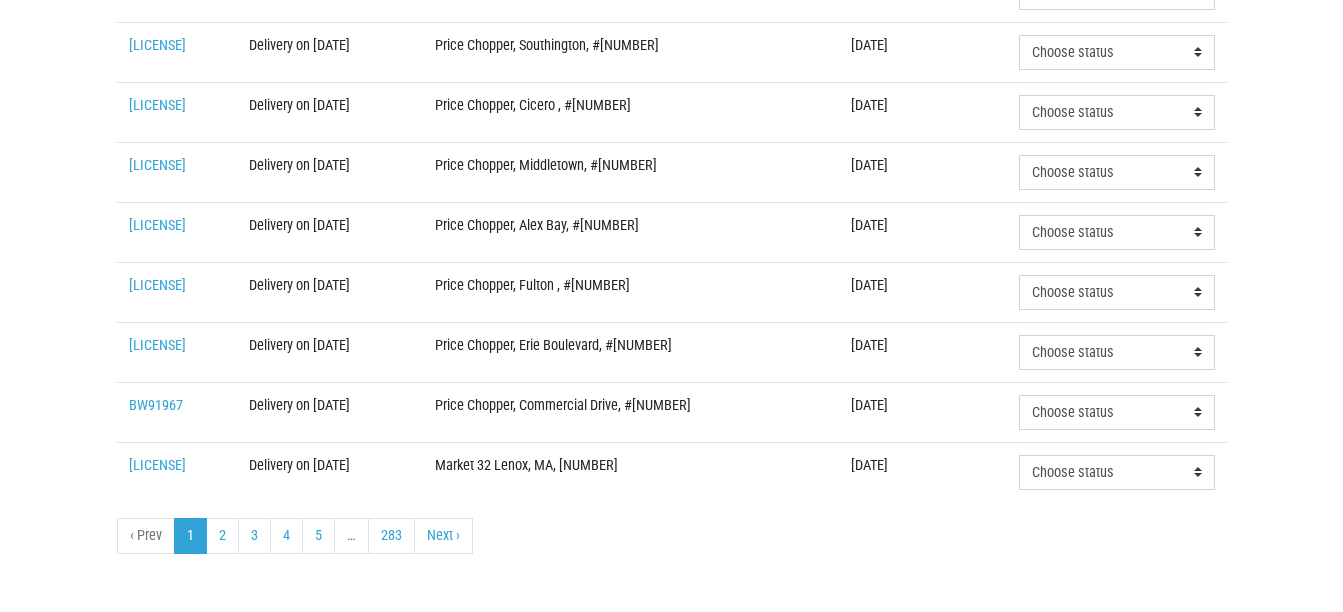 scroll, scrollTop: 766, scrollLeft: 0, axis: vertical 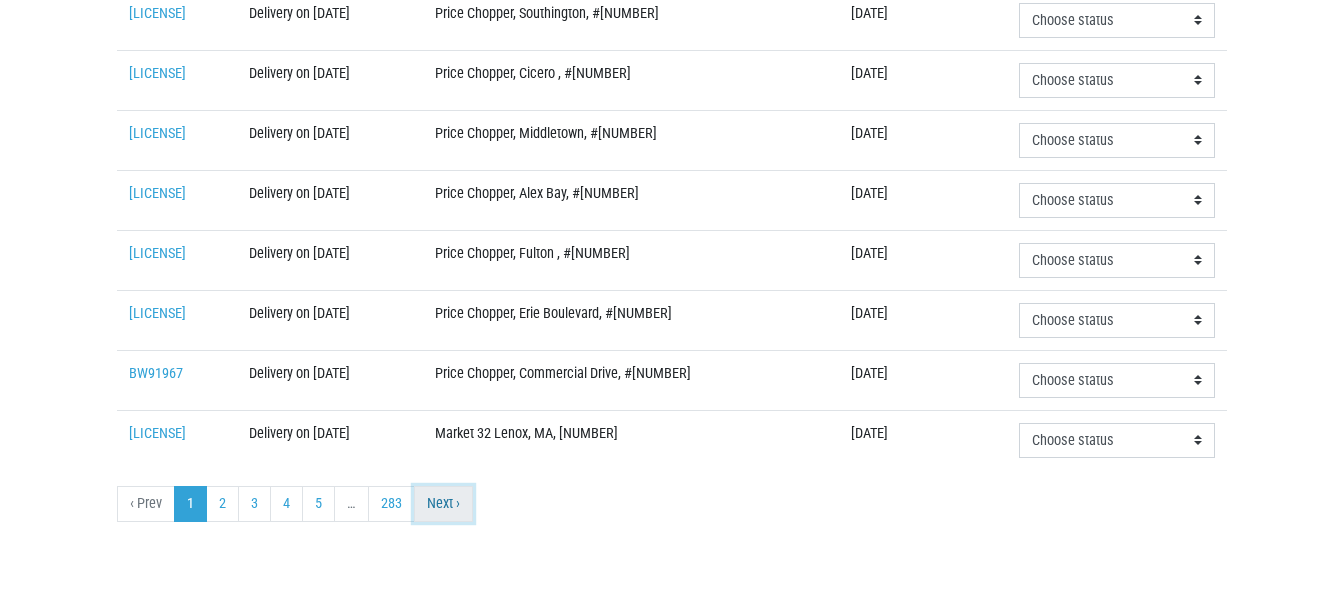 click on "Next ›" at bounding box center (443, 504) 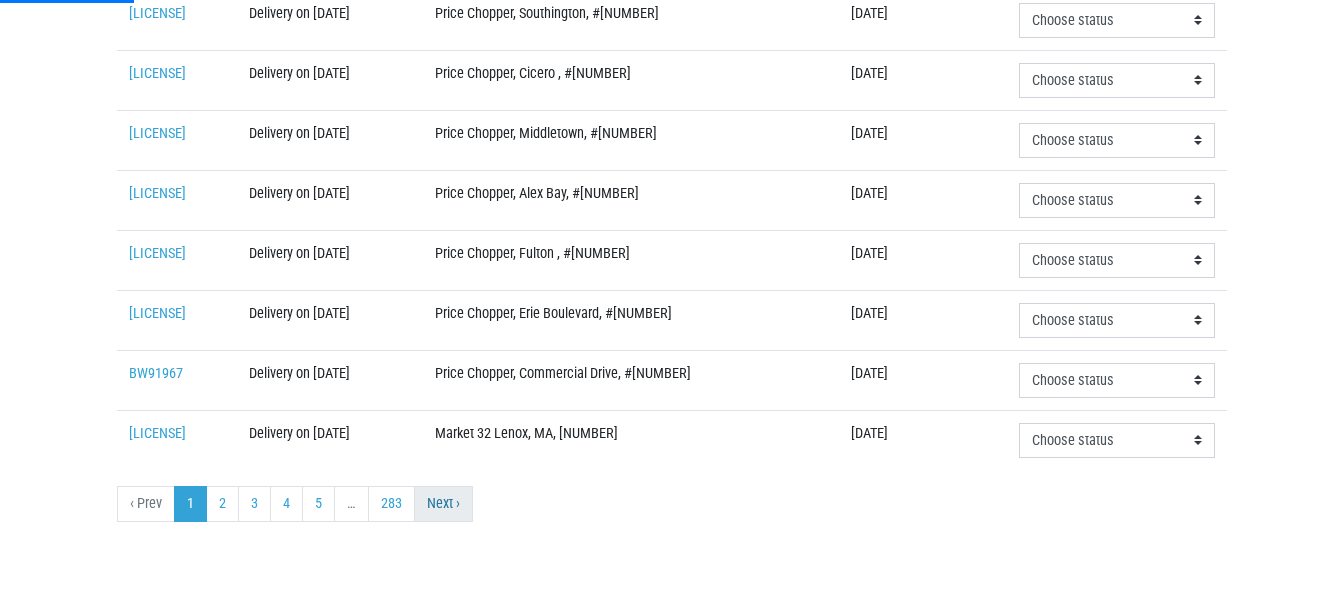 scroll, scrollTop: 0, scrollLeft: 0, axis: both 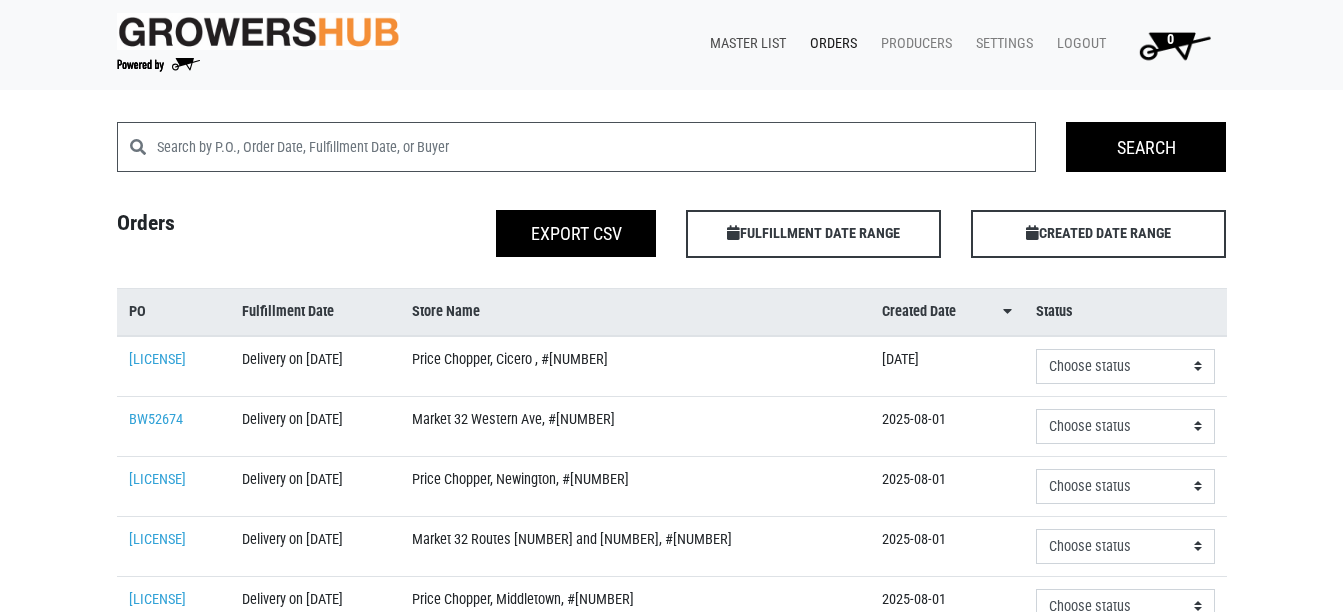 click on "Master List" at bounding box center [744, 44] 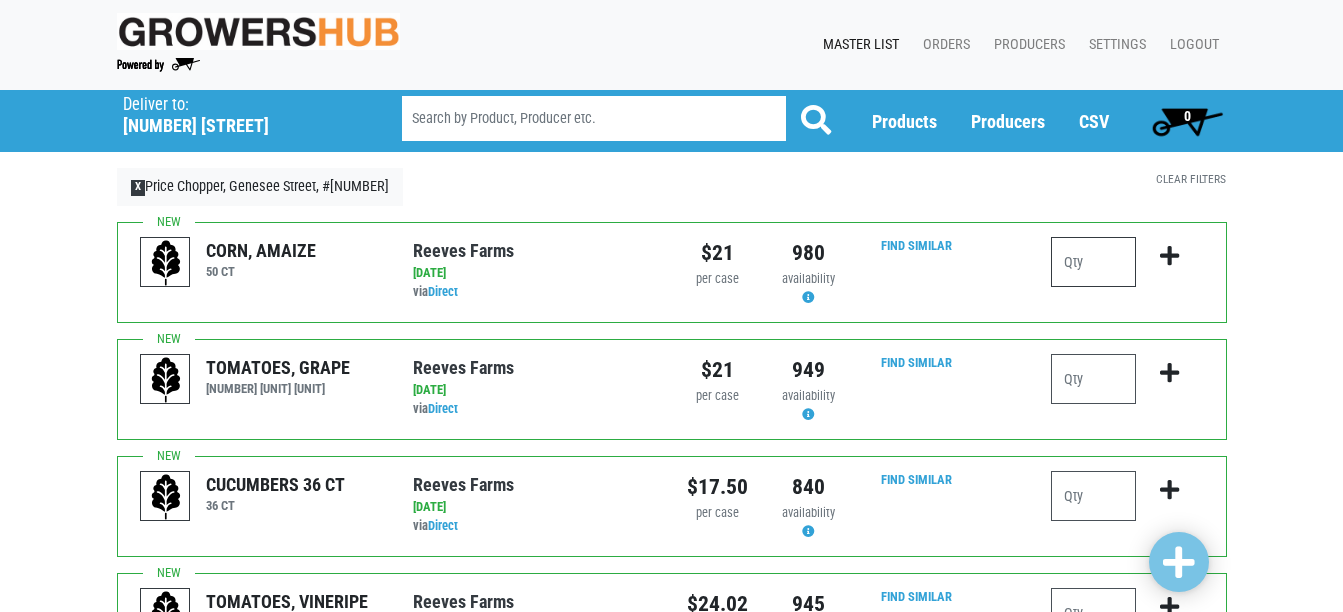 click at bounding box center (1093, 262) 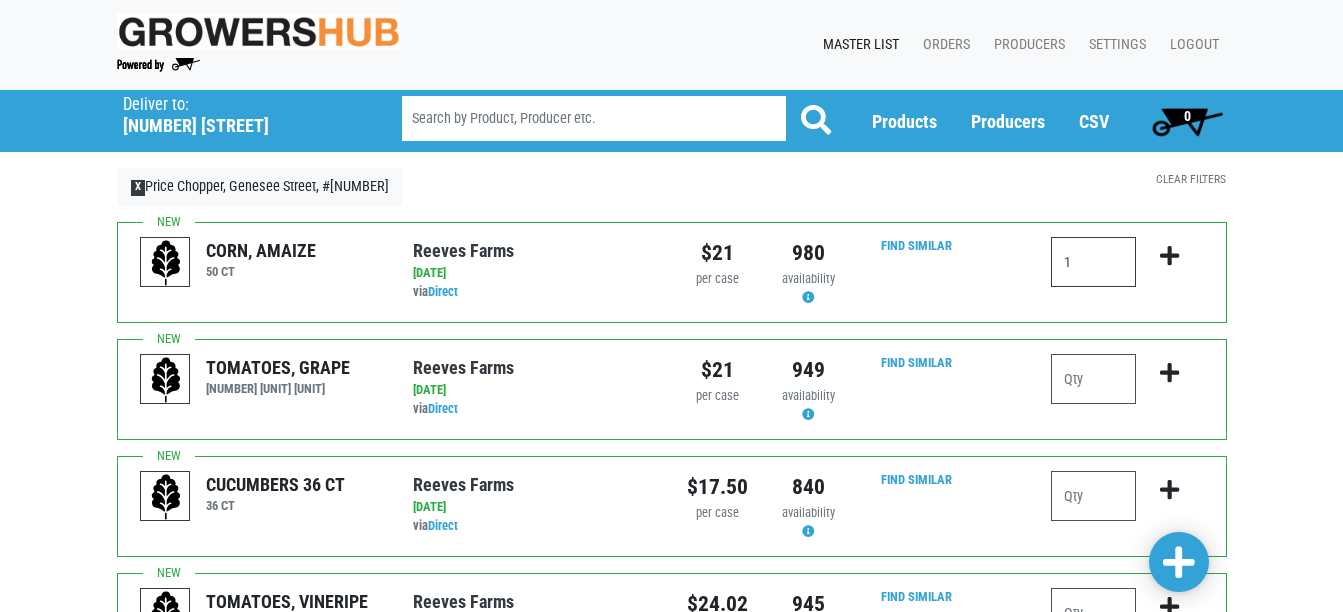 type on "1" 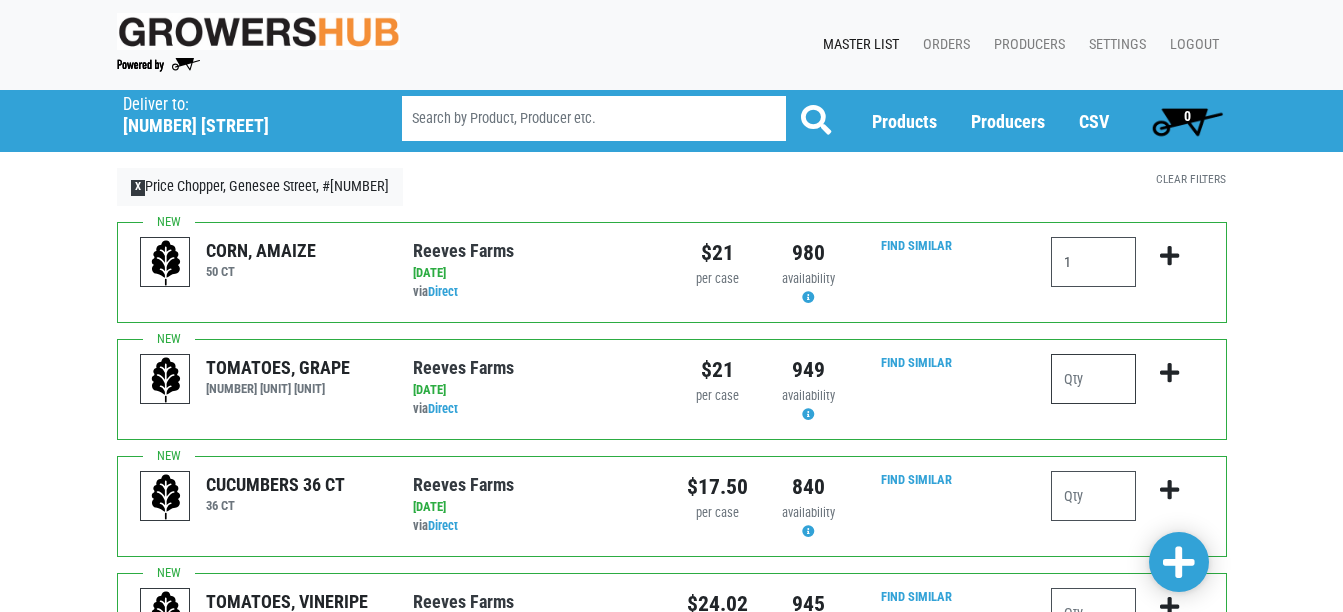 click at bounding box center [1093, 379] 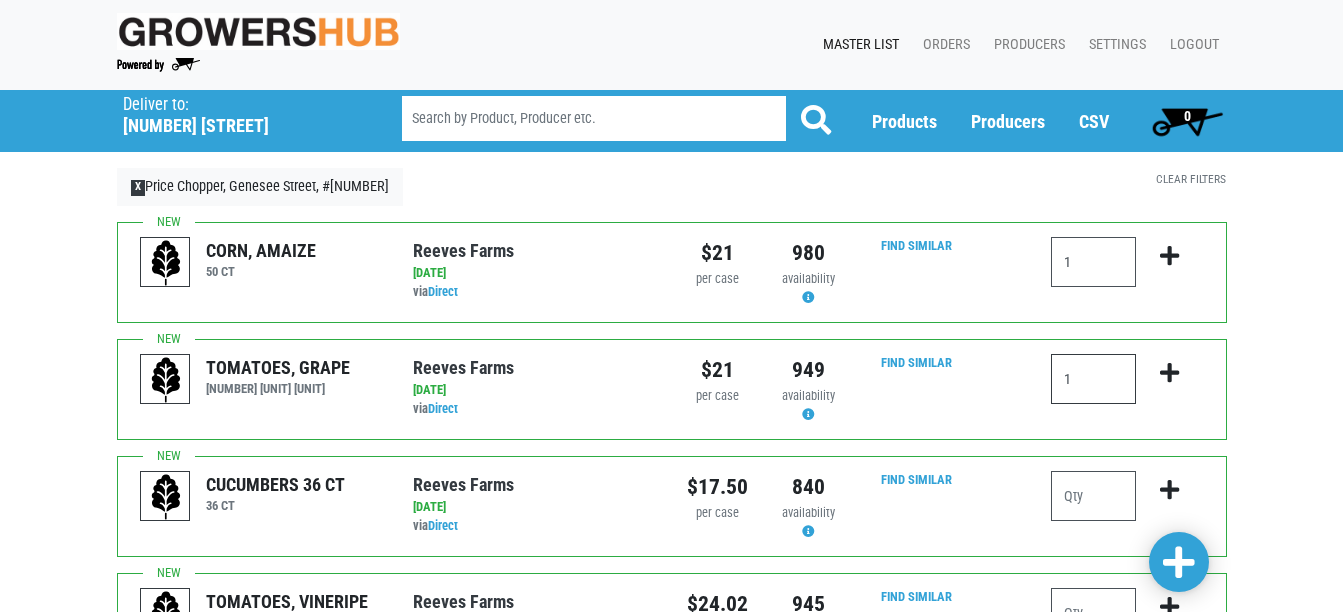 type on "1" 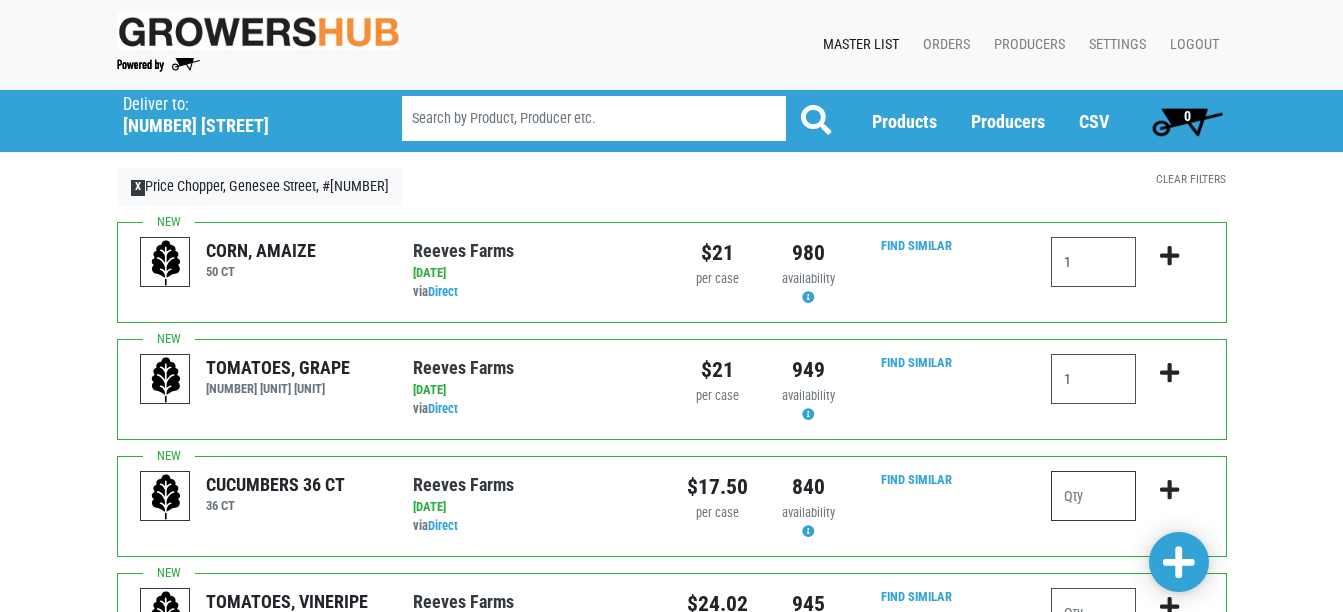 click at bounding box center (1093, 496) 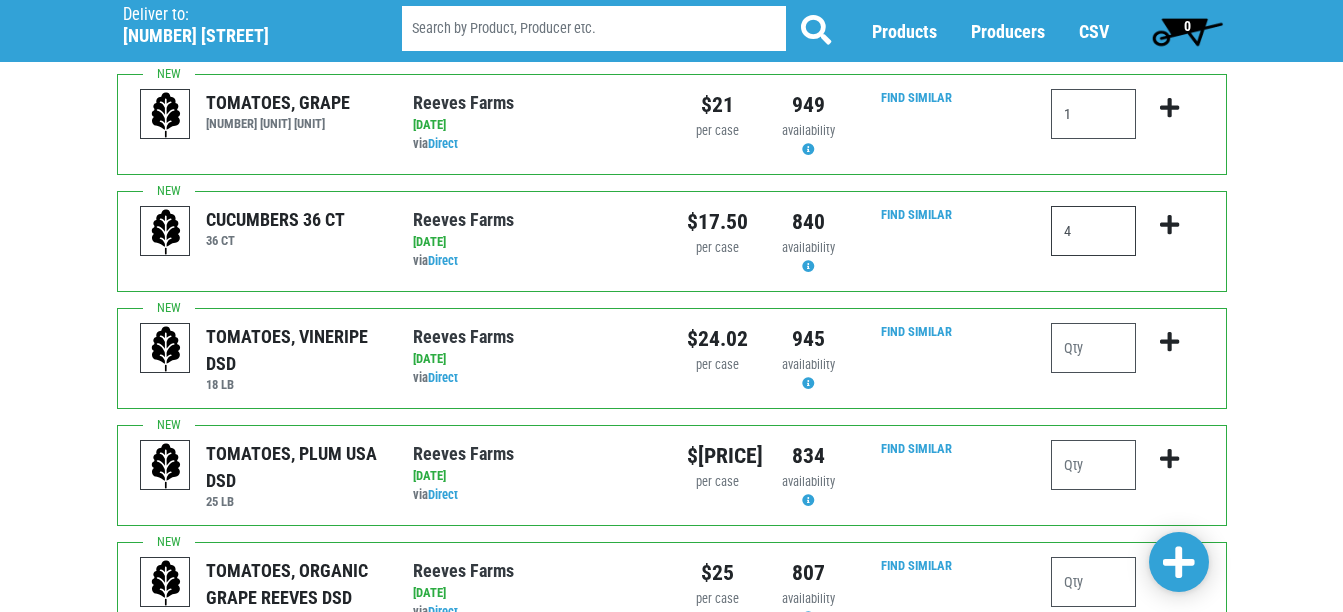 scroll, scrollTop: 300, scrollLeft: 0, axis: vertical 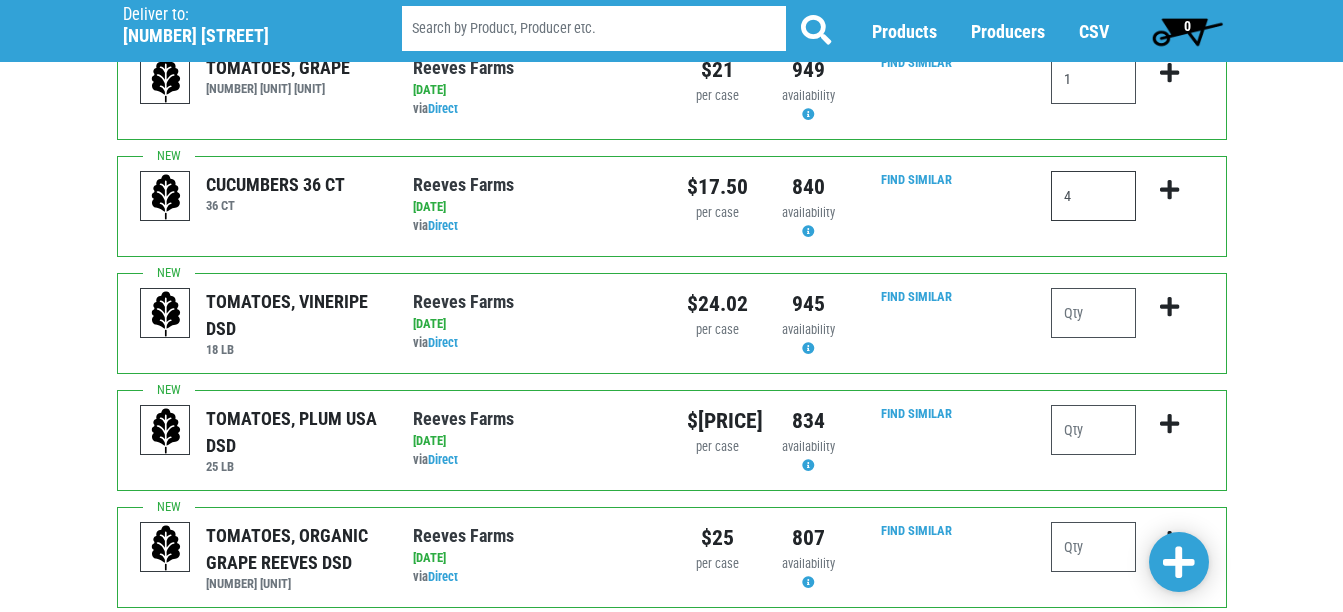 type on "4" 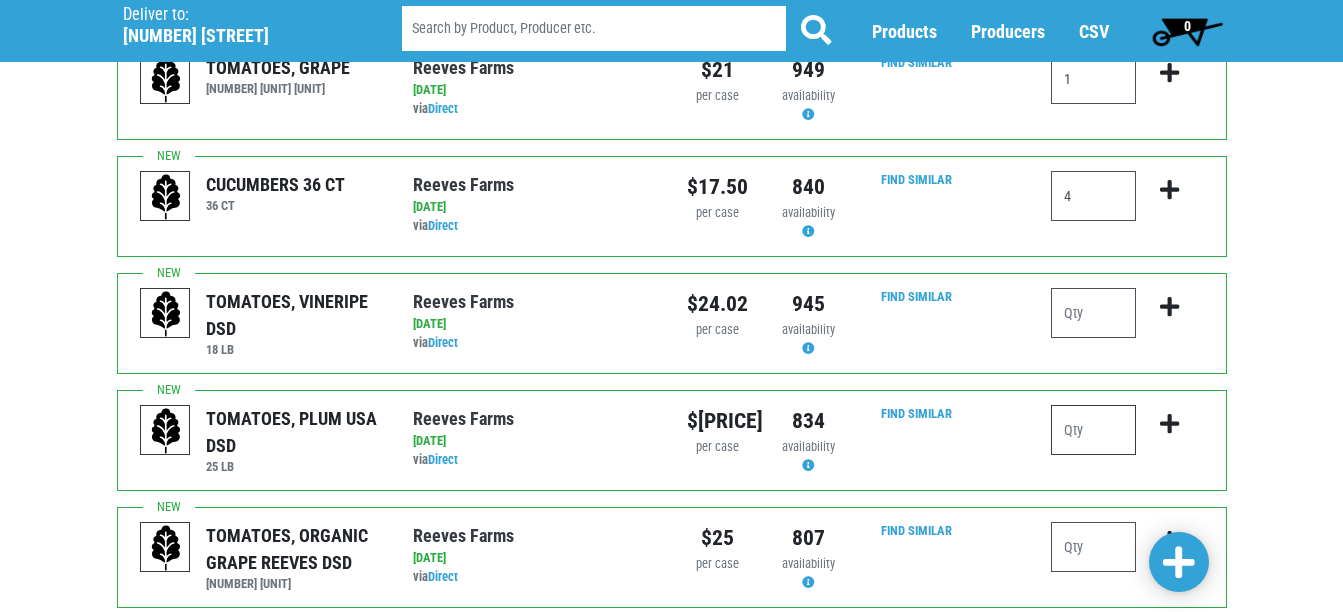 click at bounding box center (1093, 430) 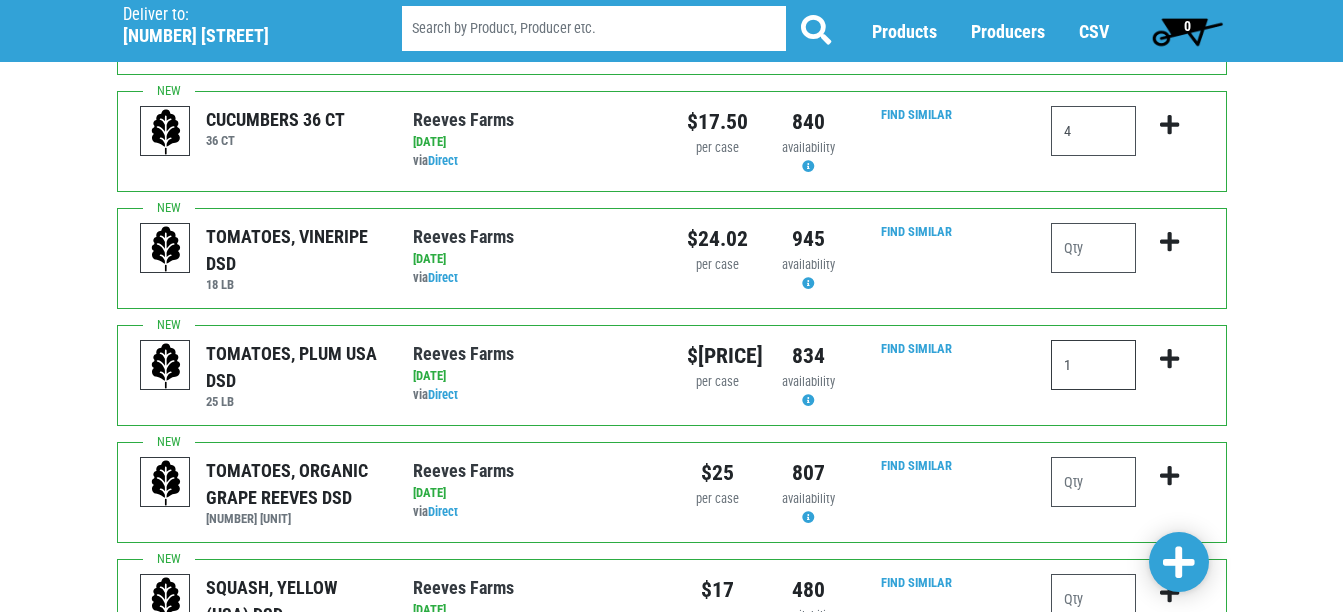 scroll, scrollTop: 500, scrollLeft: 0, axis: vertical 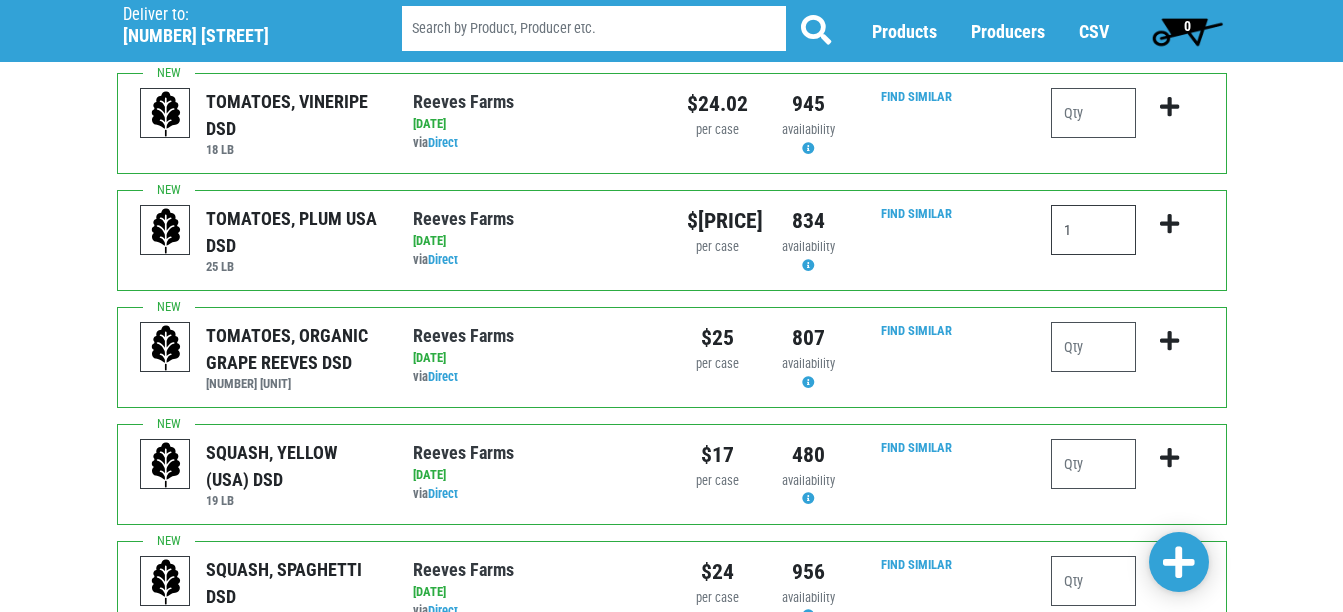 type on "1" 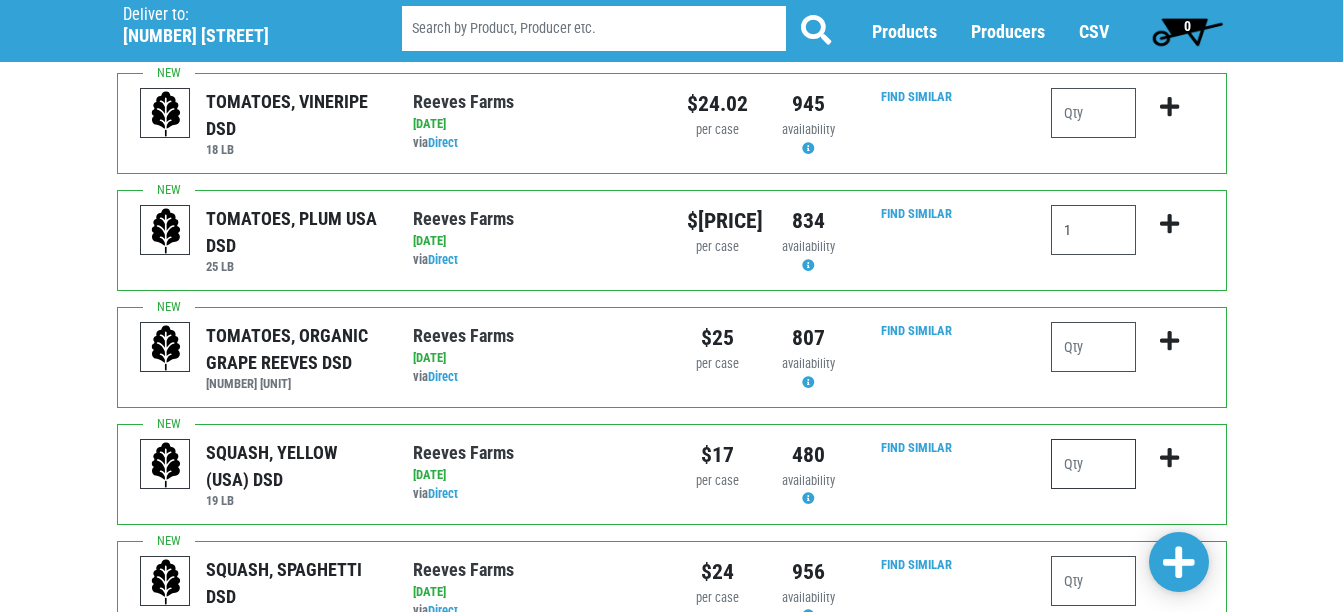 click at bounding box center [1093, 464] 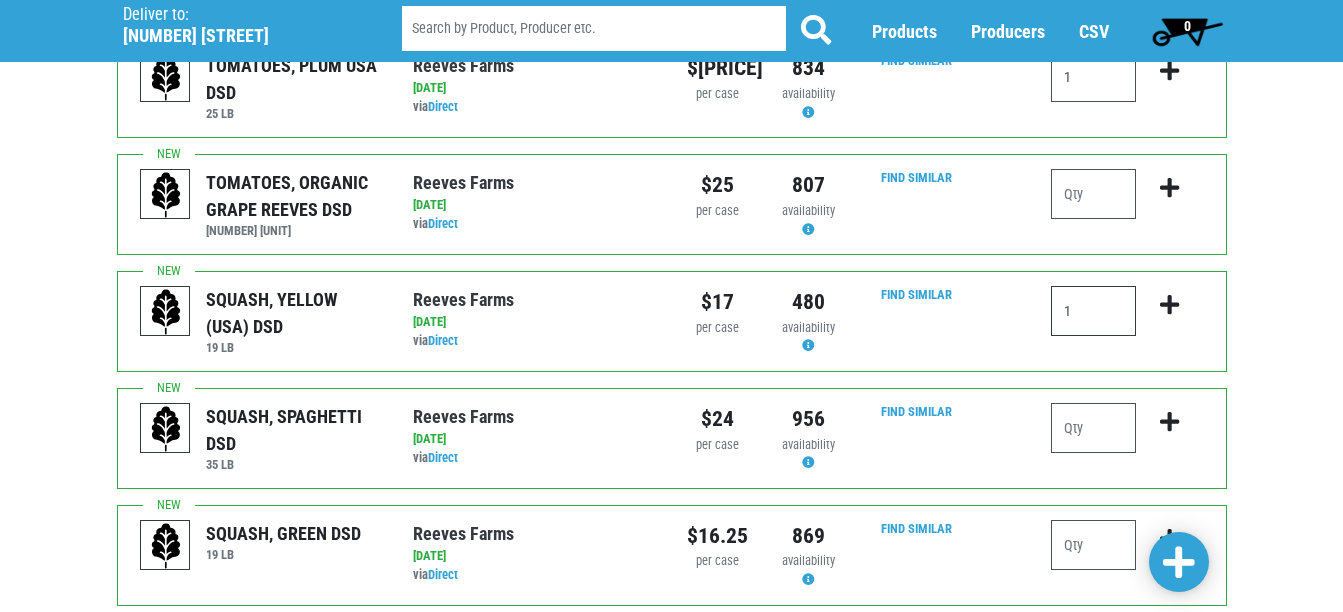 scroll, scrollTop: 700, scrollLeft: 0, axis: vertical 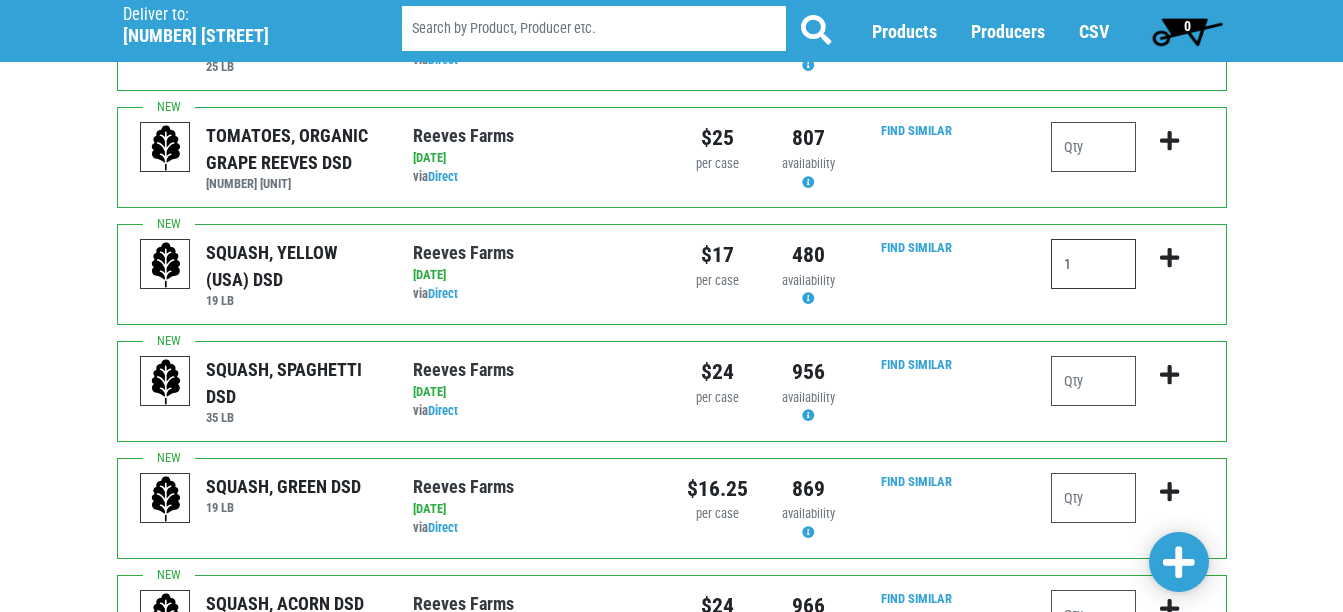 type on "1" 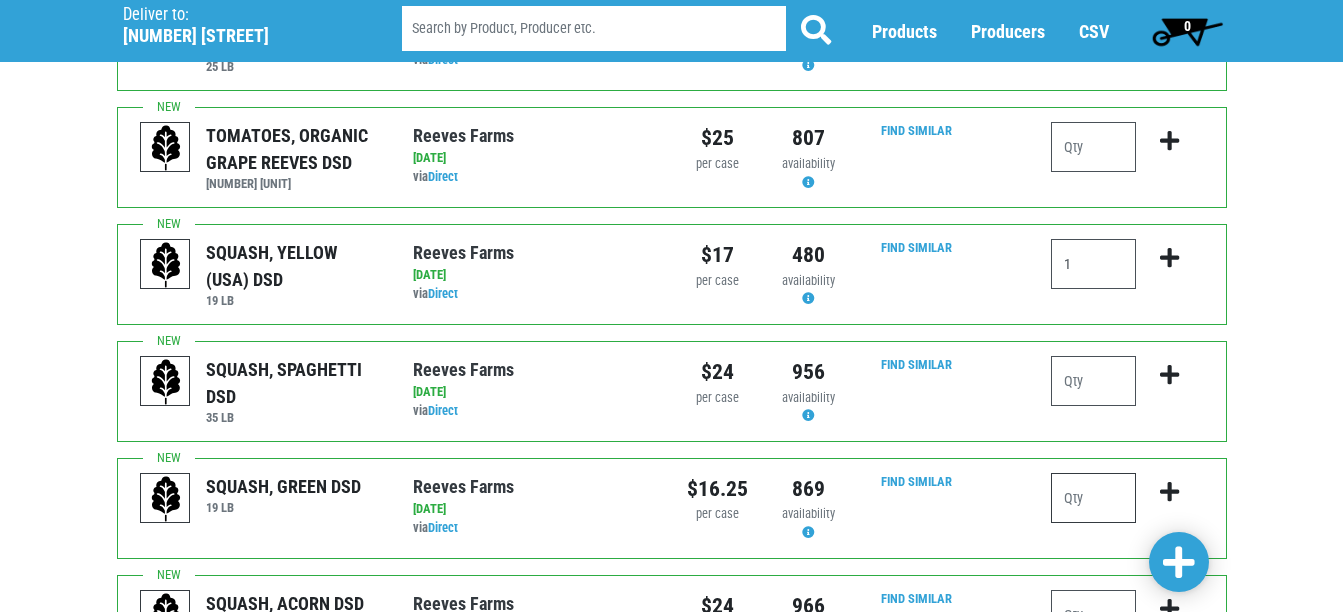 click at bounding box center (1093, 498) 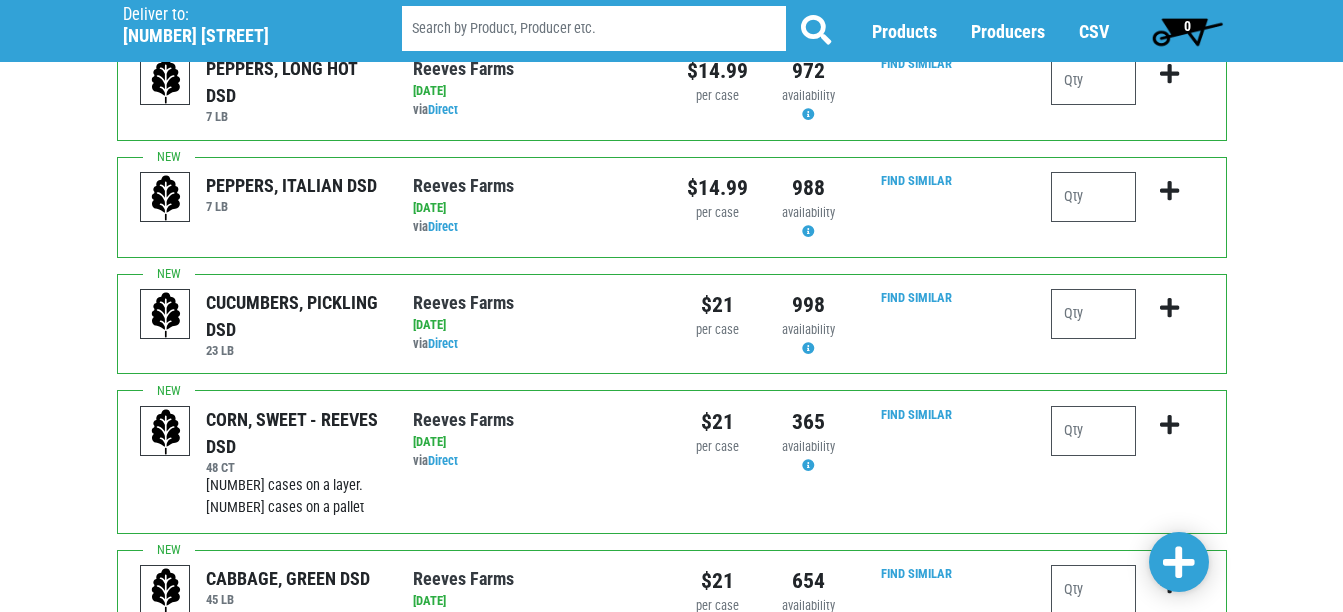 scroll, scrollTop: 1400, scrollLeft: 0, axis: vertical 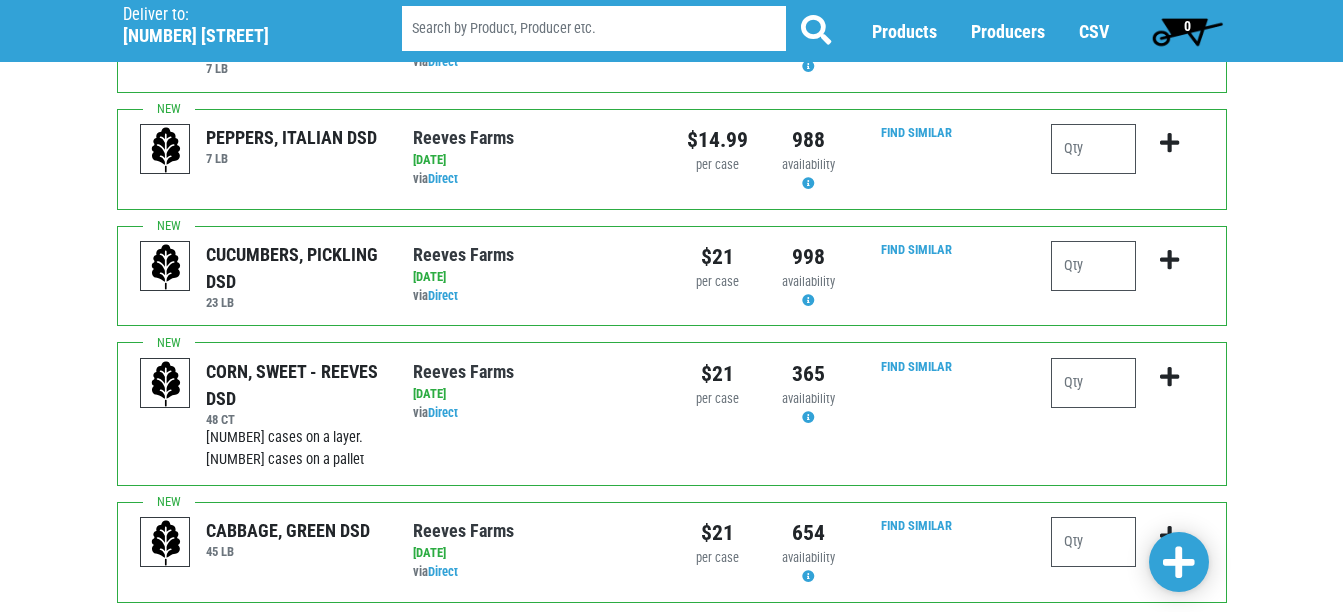 type on "2" 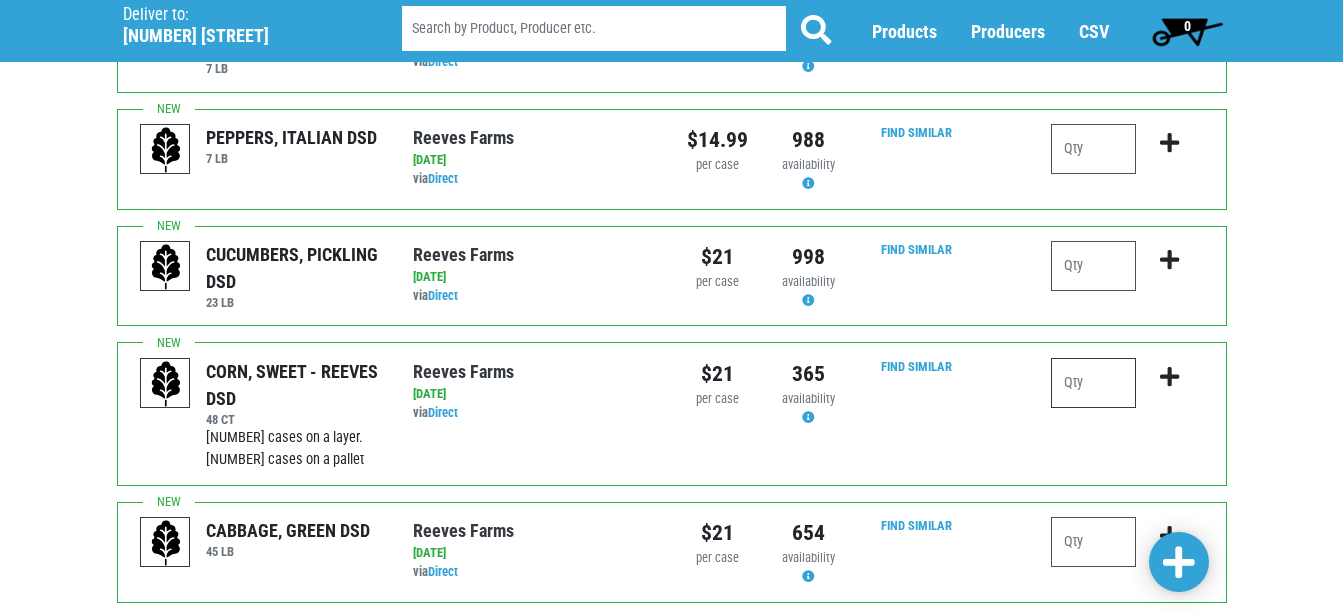 click at bounding box center (1093, 383) 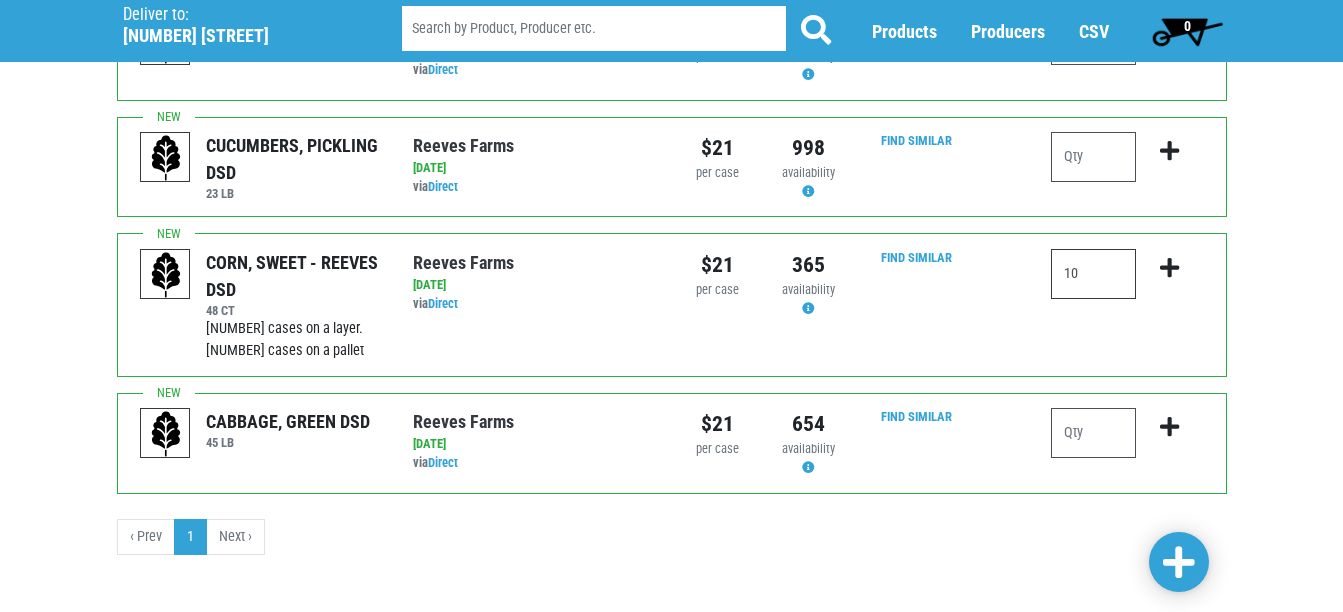 scroll, scrollTop: 1518, scrollLeft: 0, axis: vertical 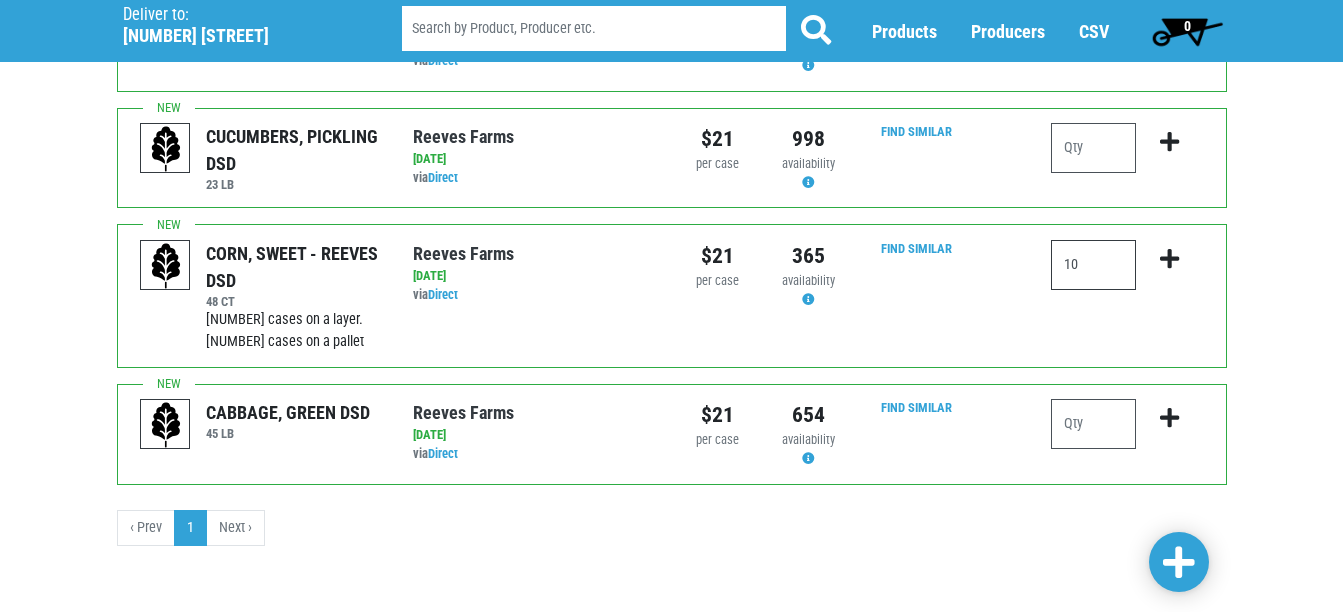 type on "10" 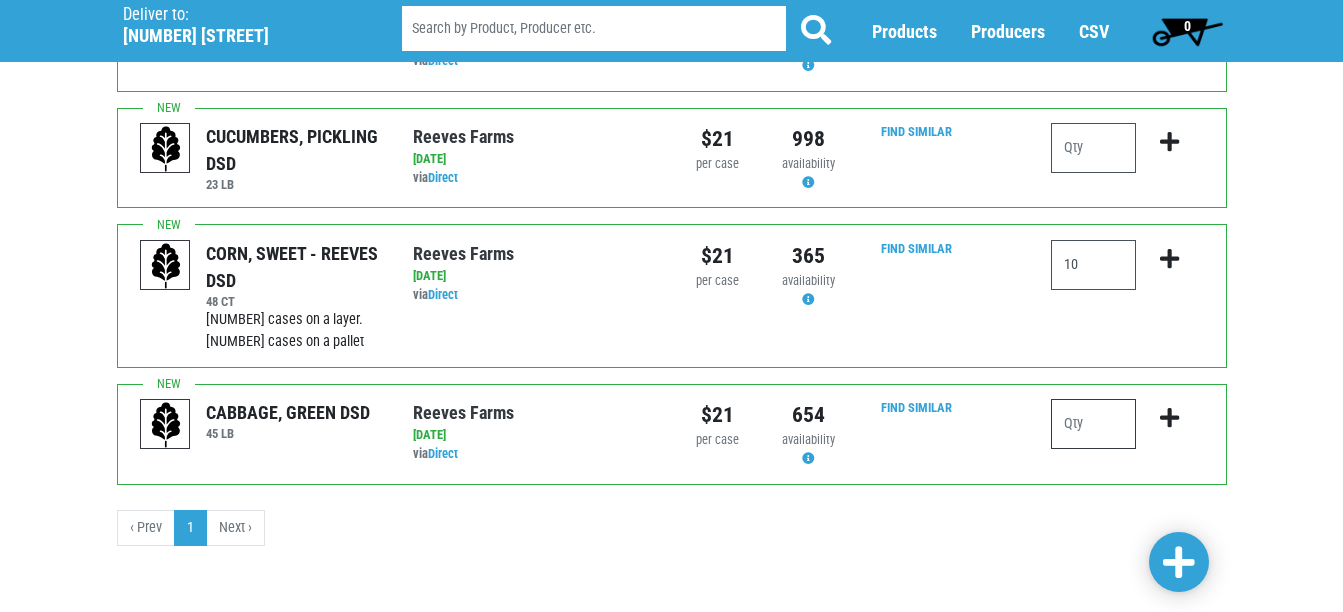 click at bounding box center (1093, 424) 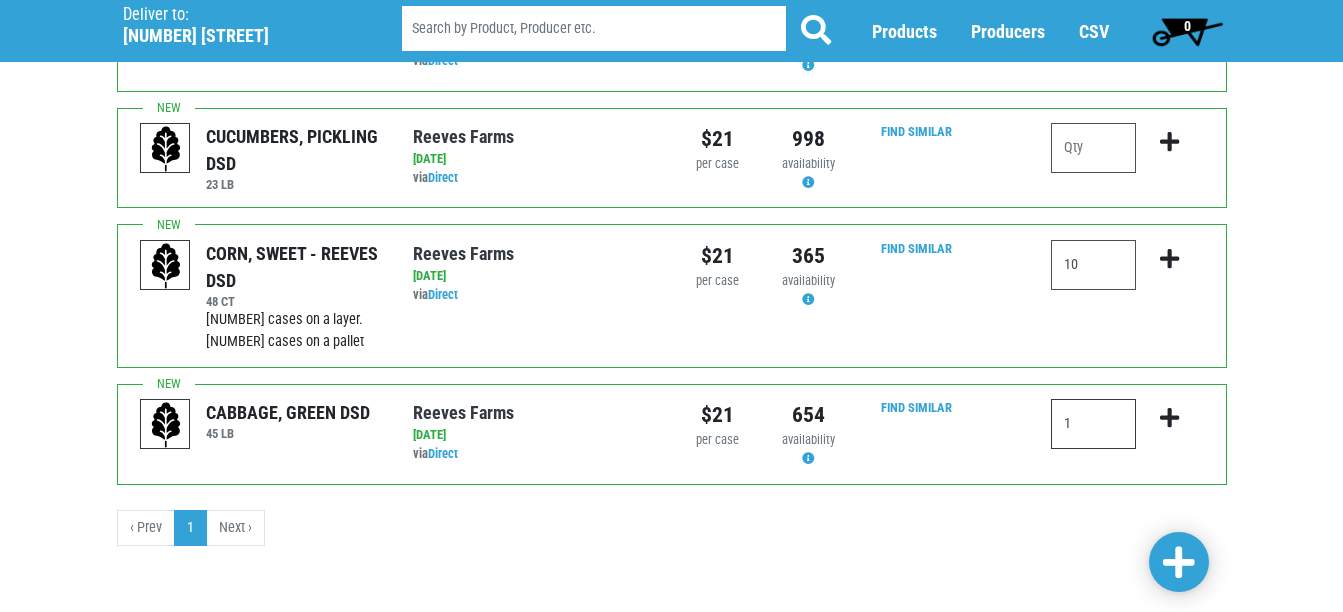 type on "1" 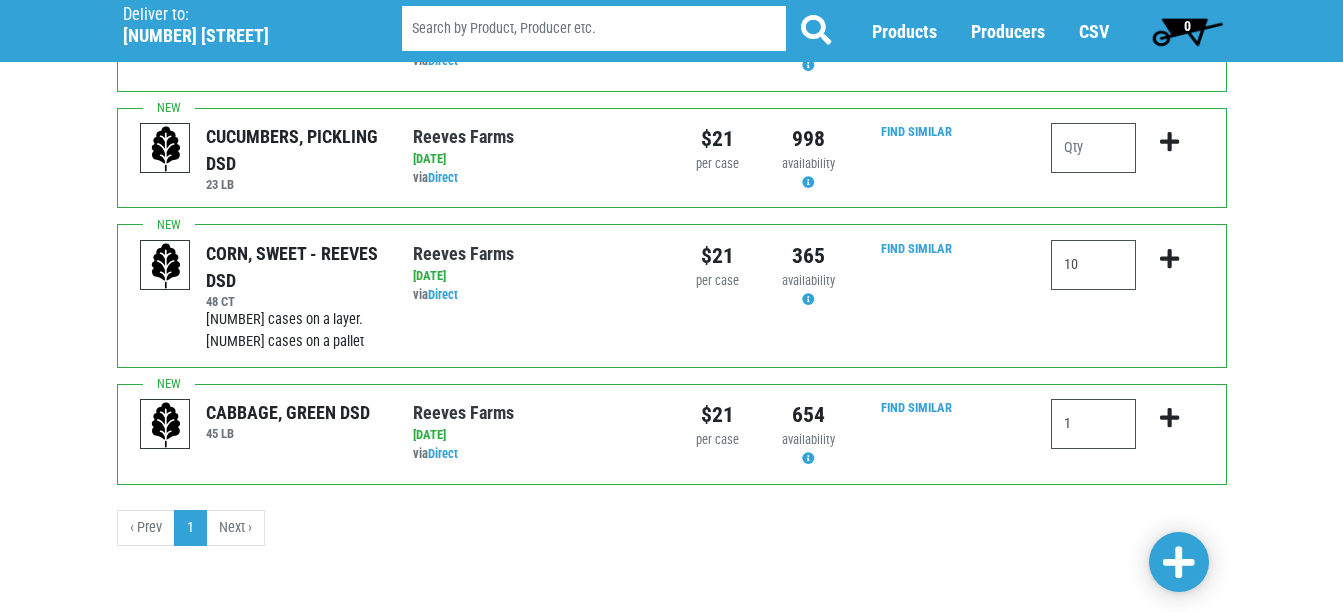 click at bounding box center [1179, 563] 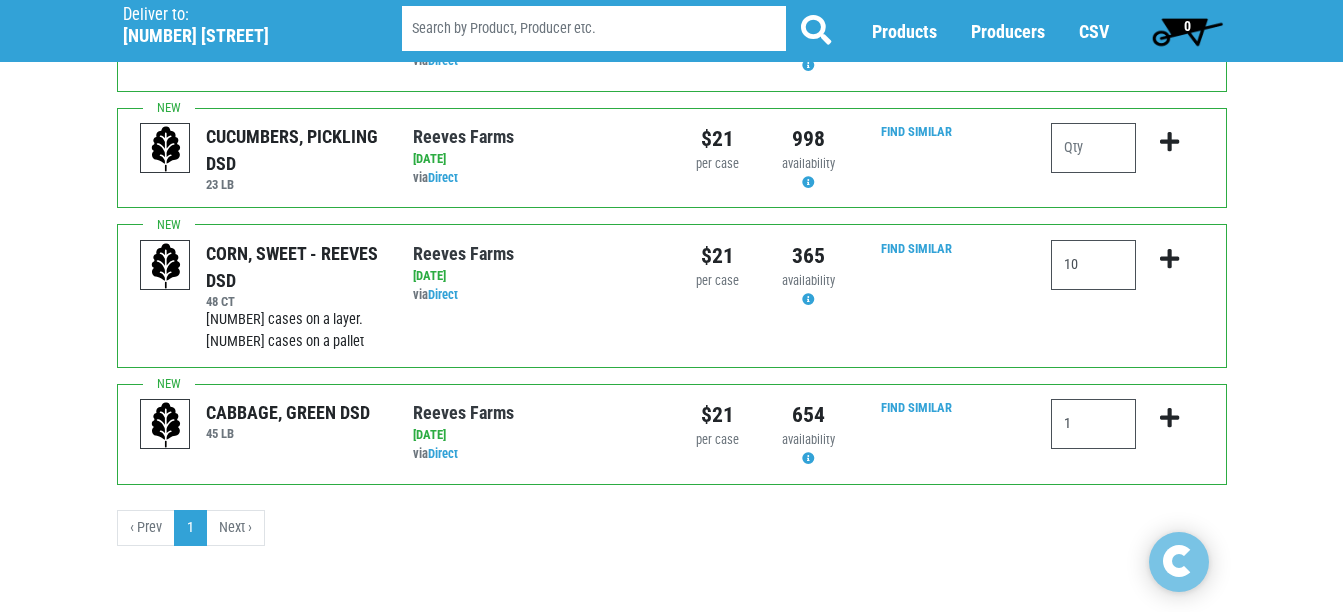 scroll, scrollTop: 1696, scrollLeft: 0, axis: vertical 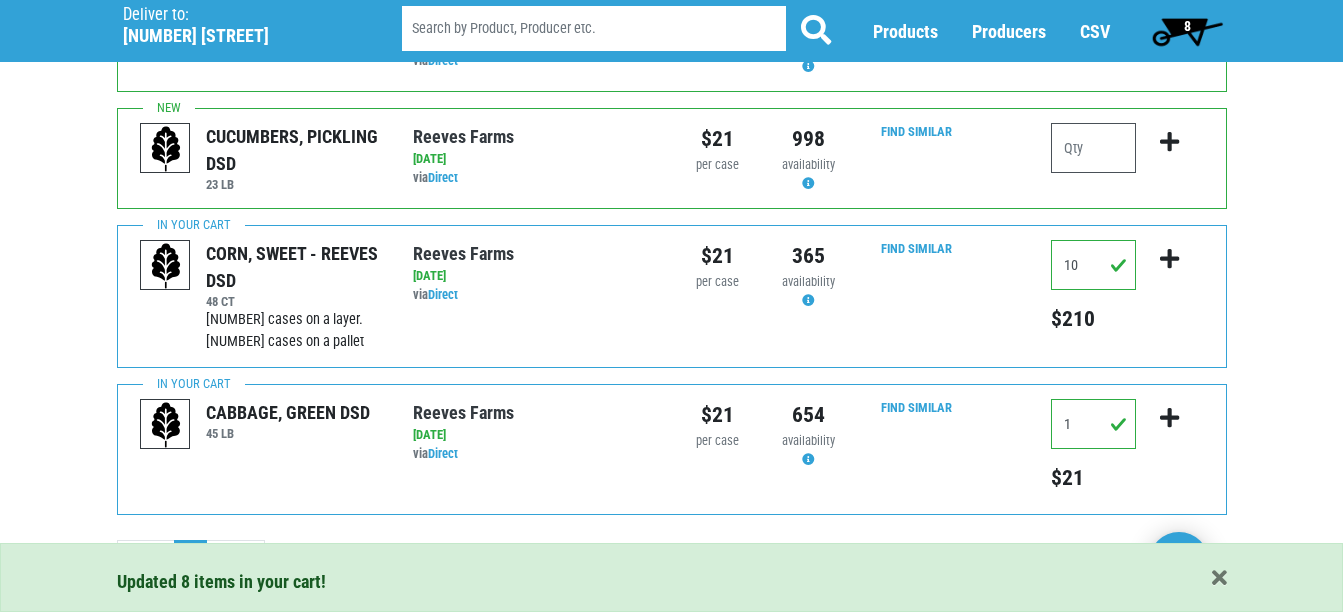 click on "8" at bounding box center [1187, 26] 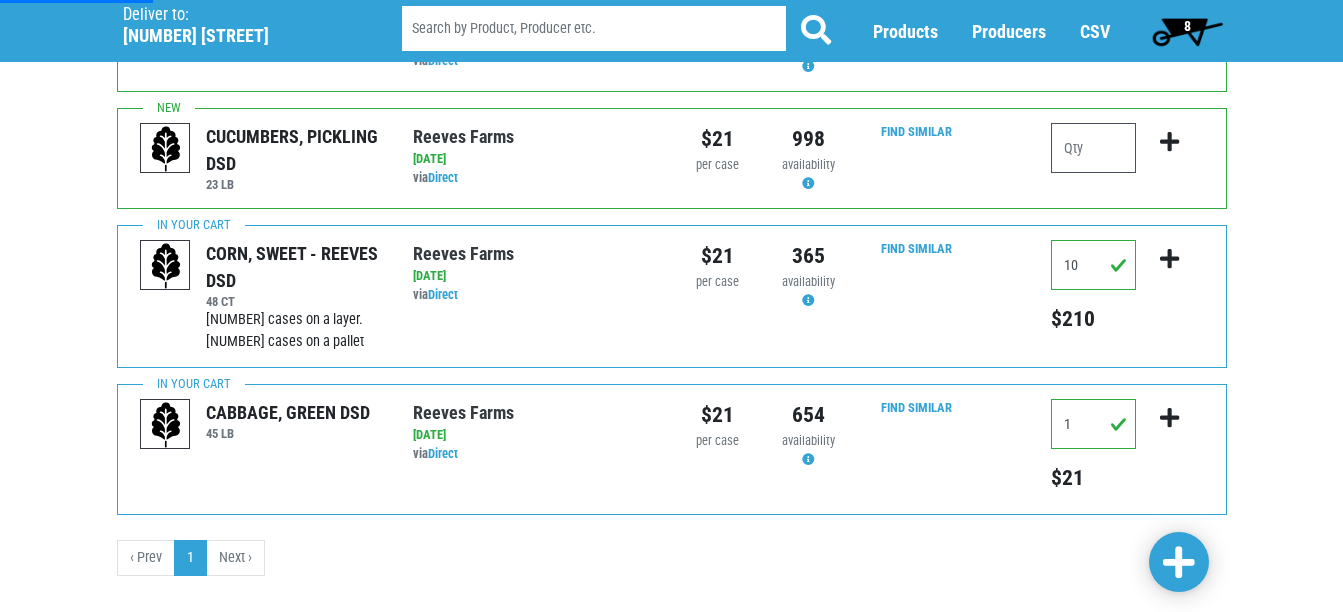 scroll, scrollTop: 0, scrollLeft: 0, axis: both 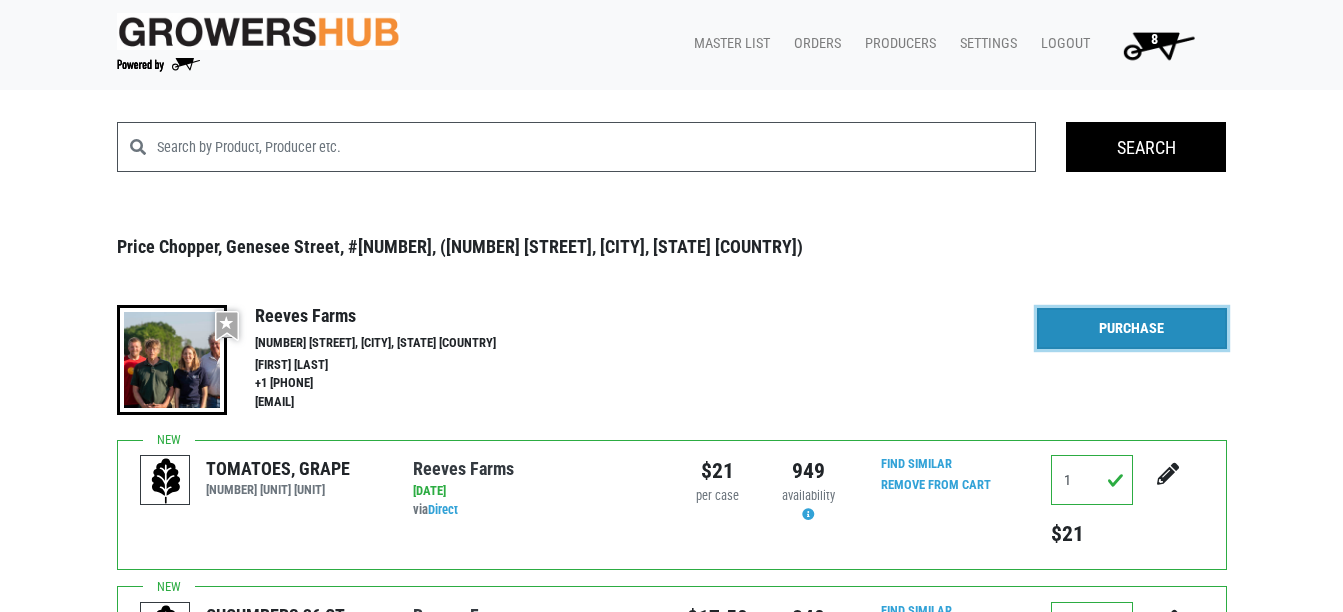 click on "Purchase" at bounding box center [1132, 329] 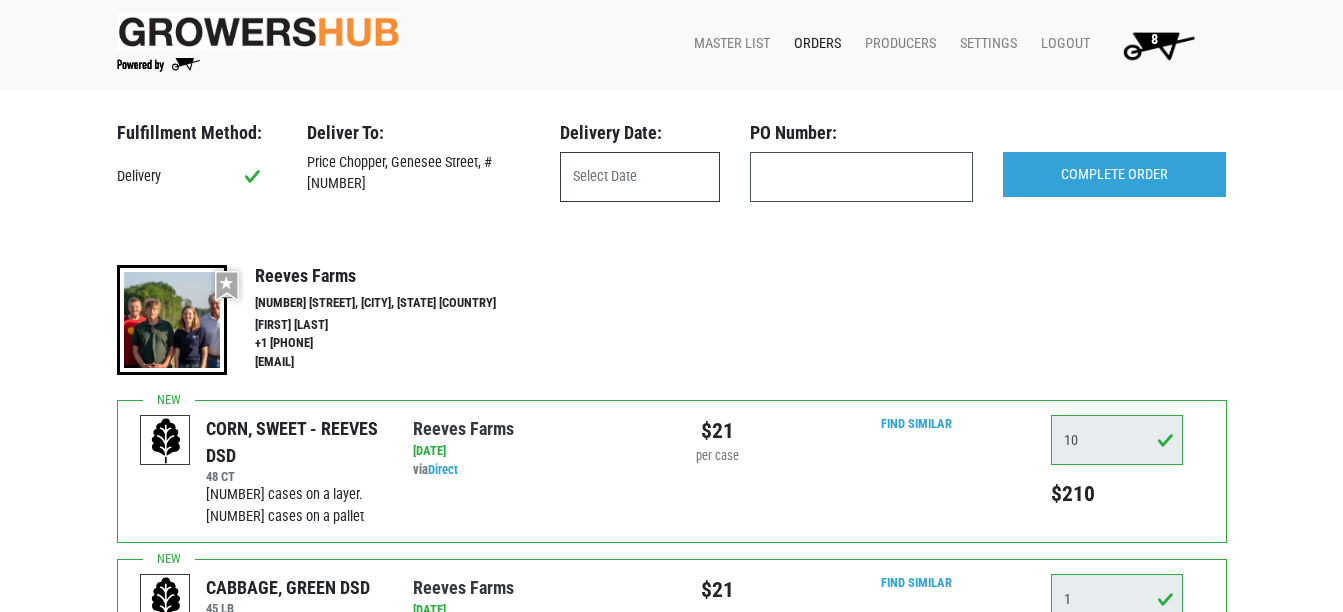 click at bounding box center [640, 177] 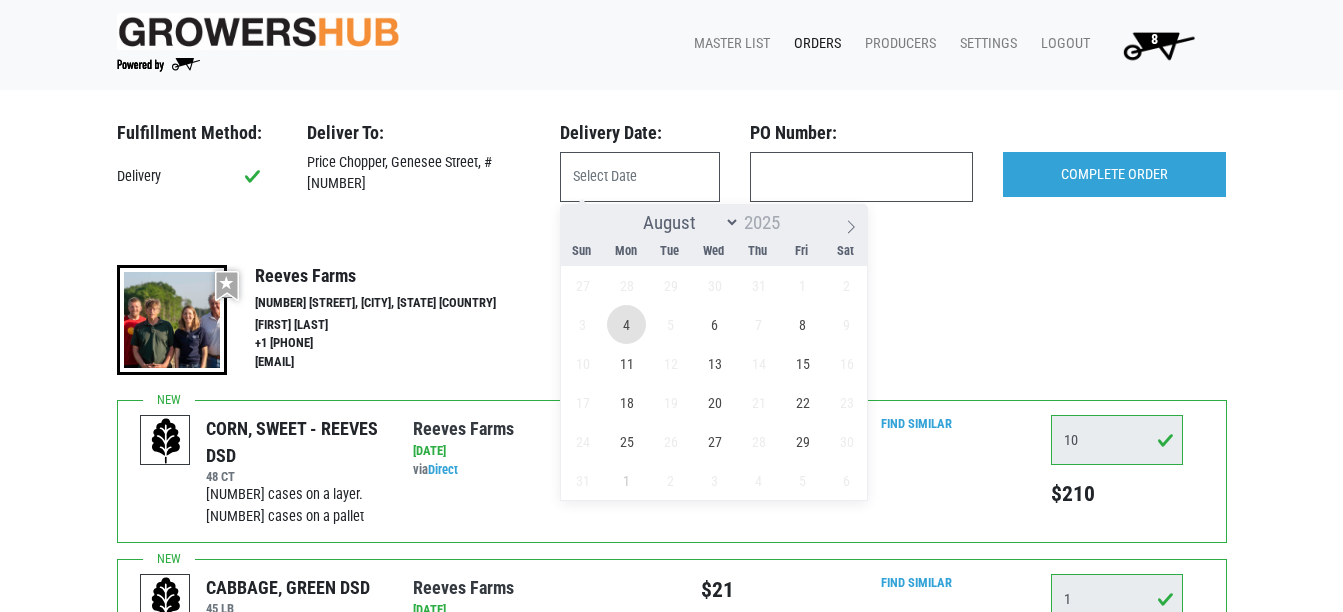 click on "4" at bounding box center (626, 324) 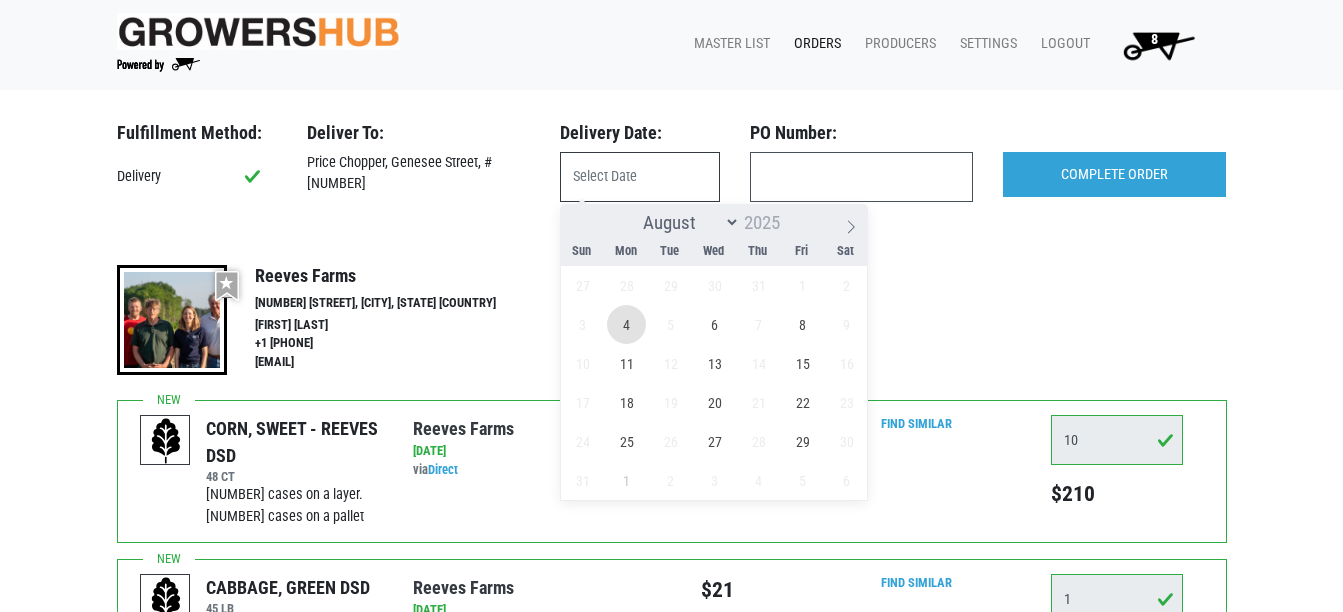 type on "[DATE]" 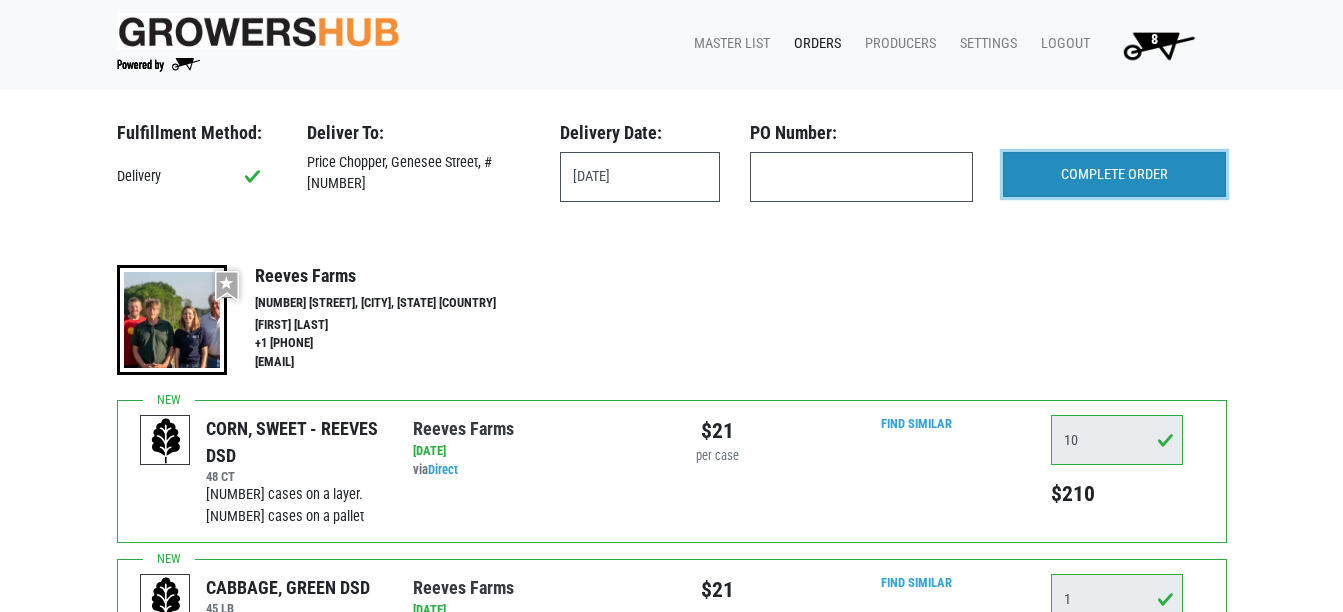 click on "COMPLETE ORDER" at bounding box center [1114, 175] 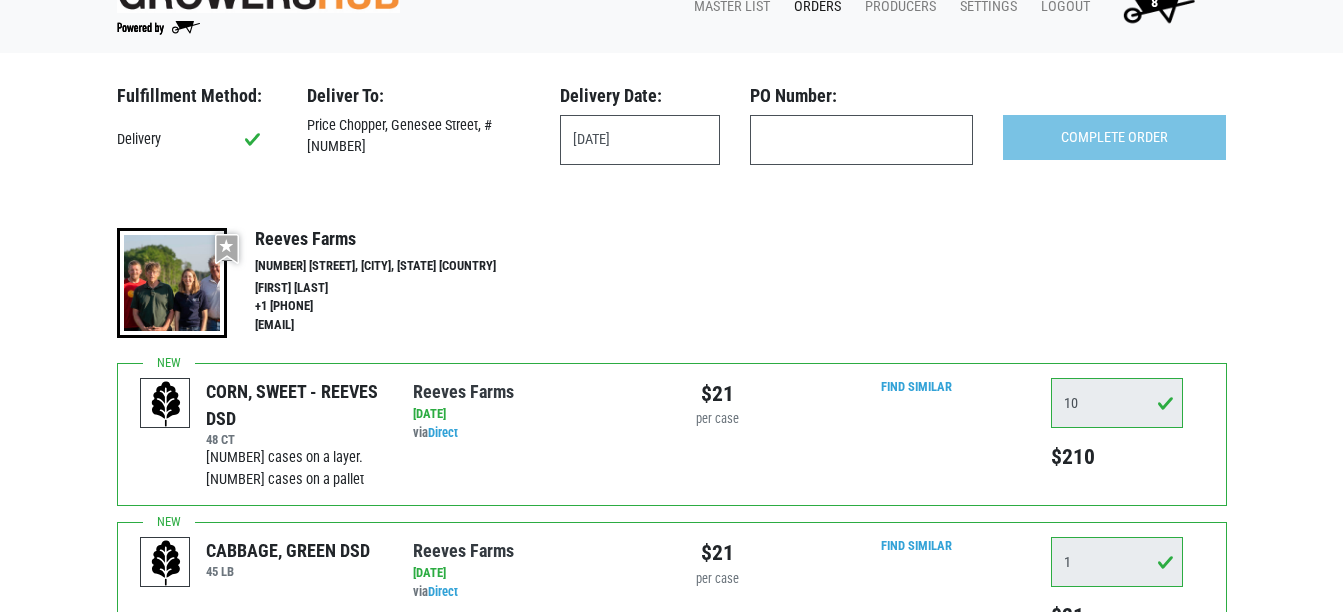 scroll, scrollTop: 0, scrollLeft: 0, axis: both 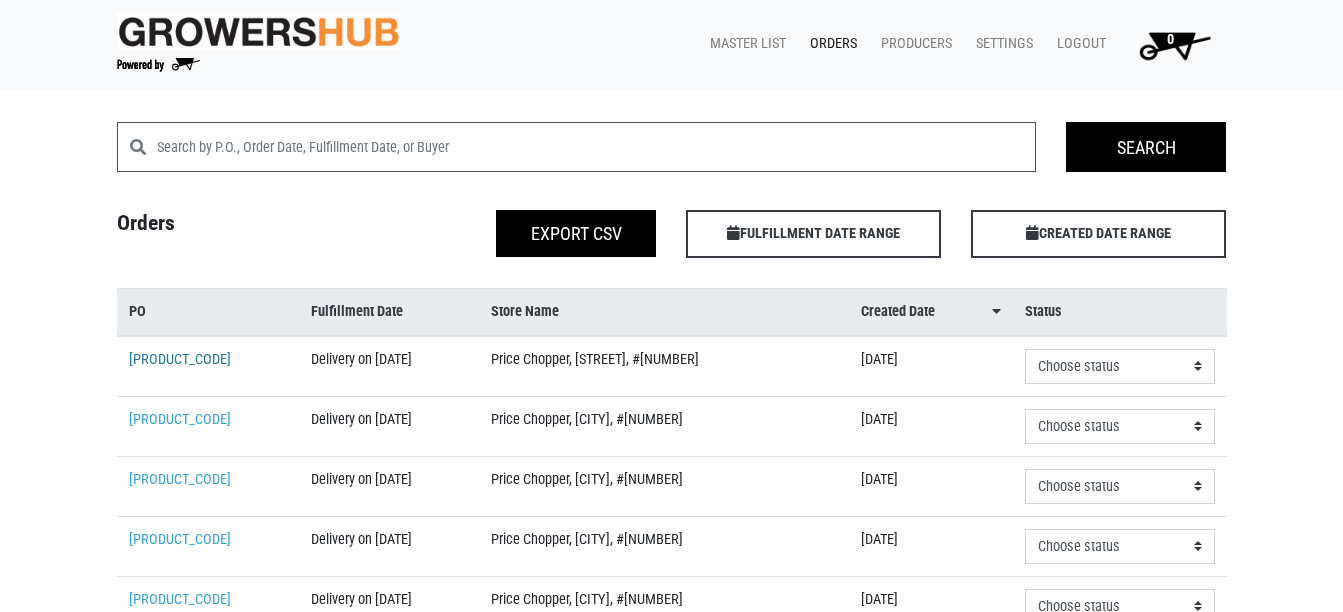 click on "[PRODUCT_CODE]" at bounding box center [180, 359] 